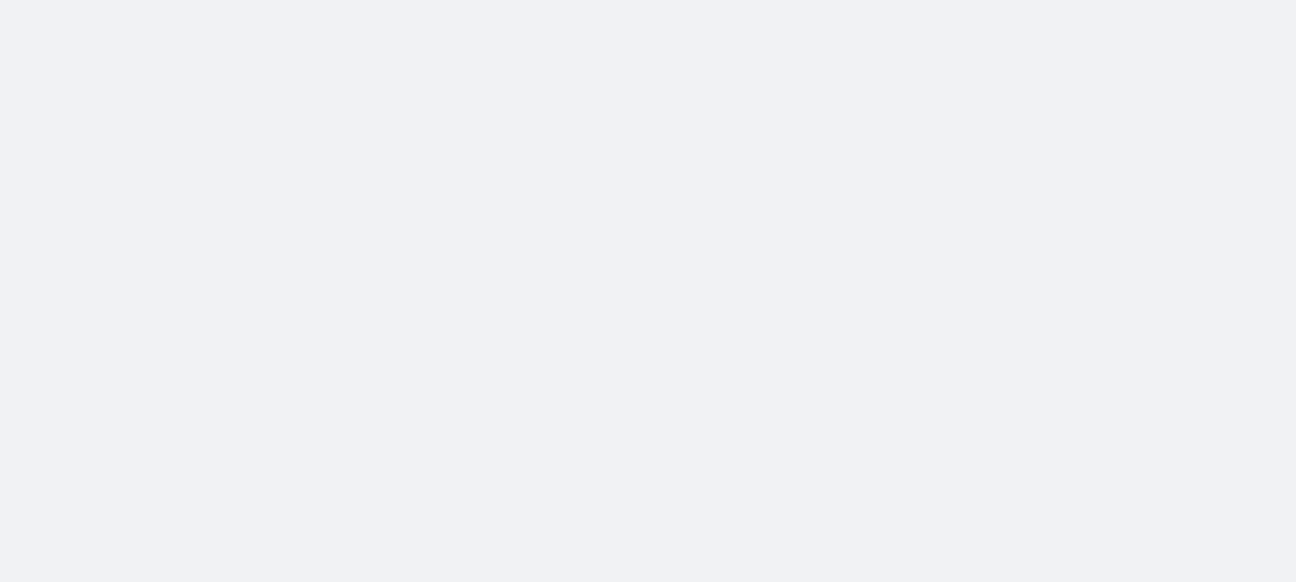 scroll, scrollTop: 0, scrollLeft: 0, axis: both 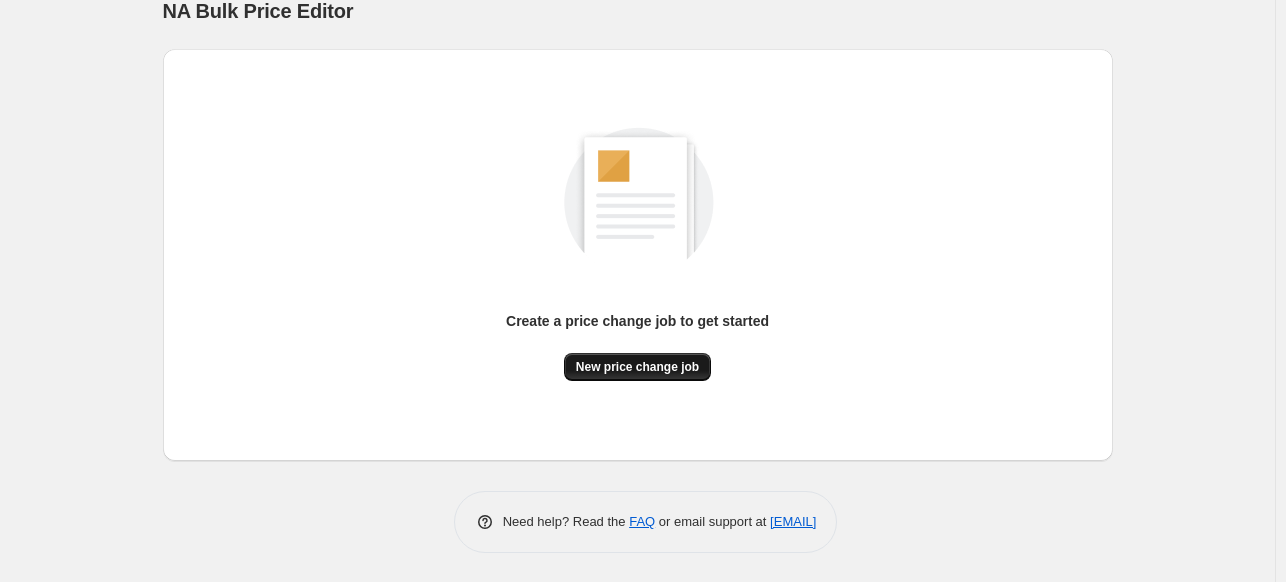 click on "New price change job" at bounding box center (637, 367) 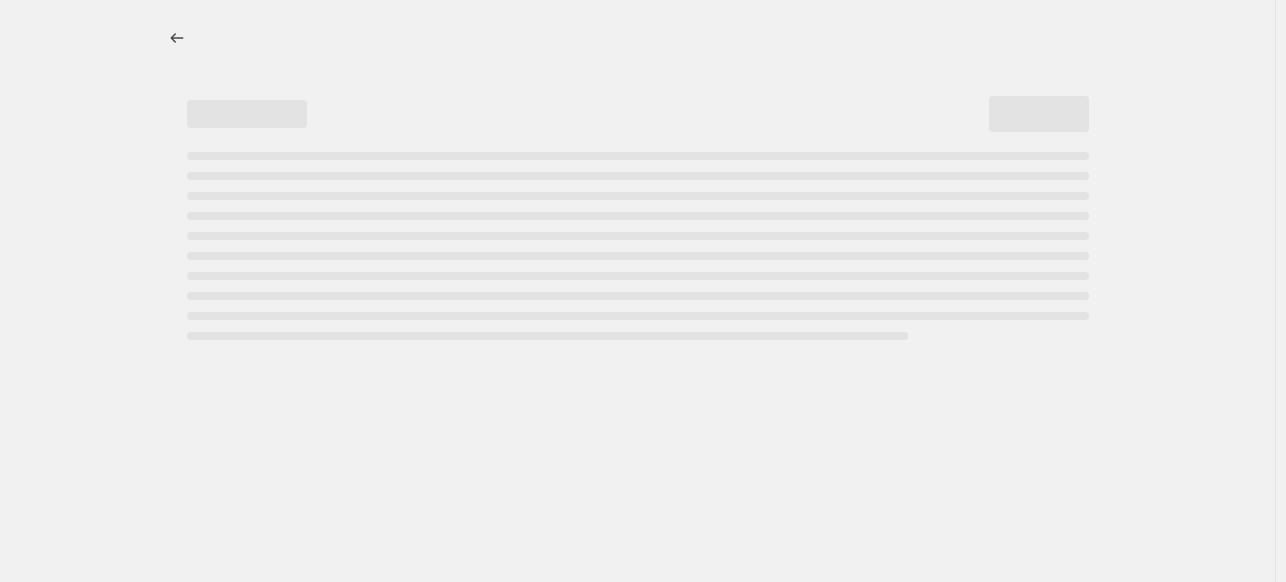 scroll, scrollTop: 0, scrollLeft: 0, axis: both 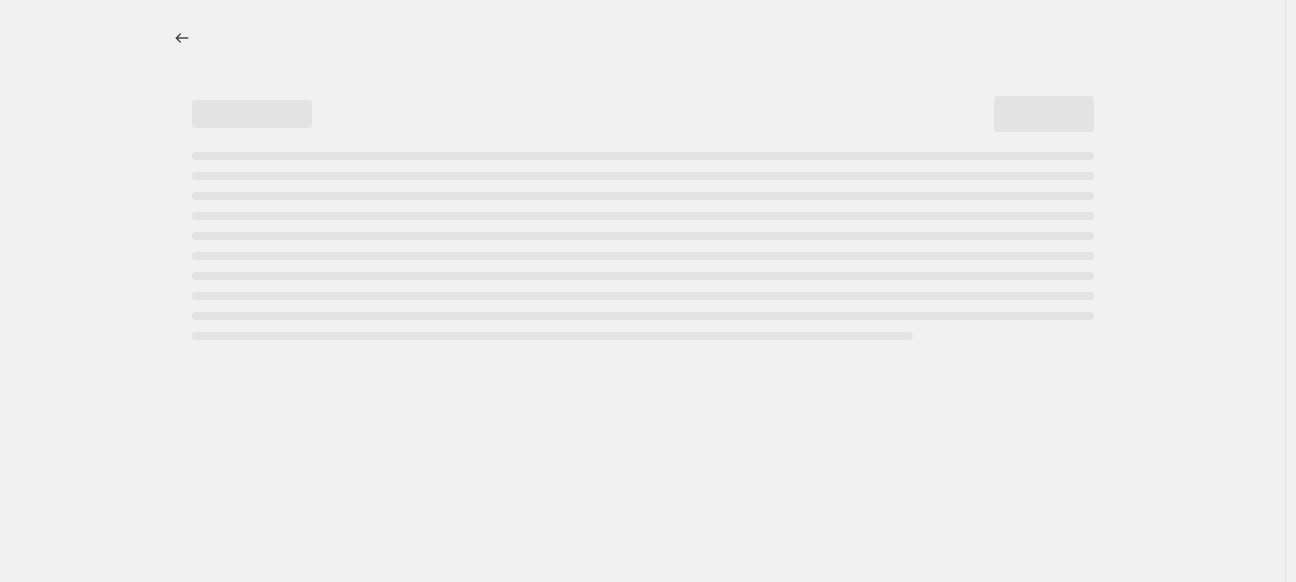 select on "percentage" 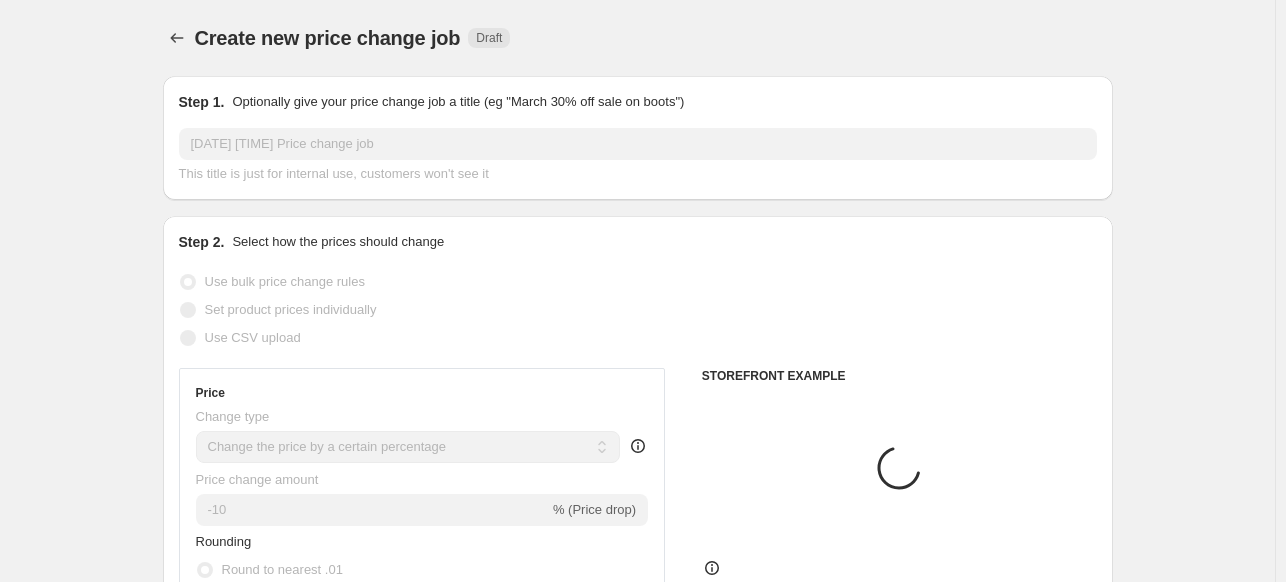 scroll, scrollTop: 360, scrollLeft: 0, axis: vertical 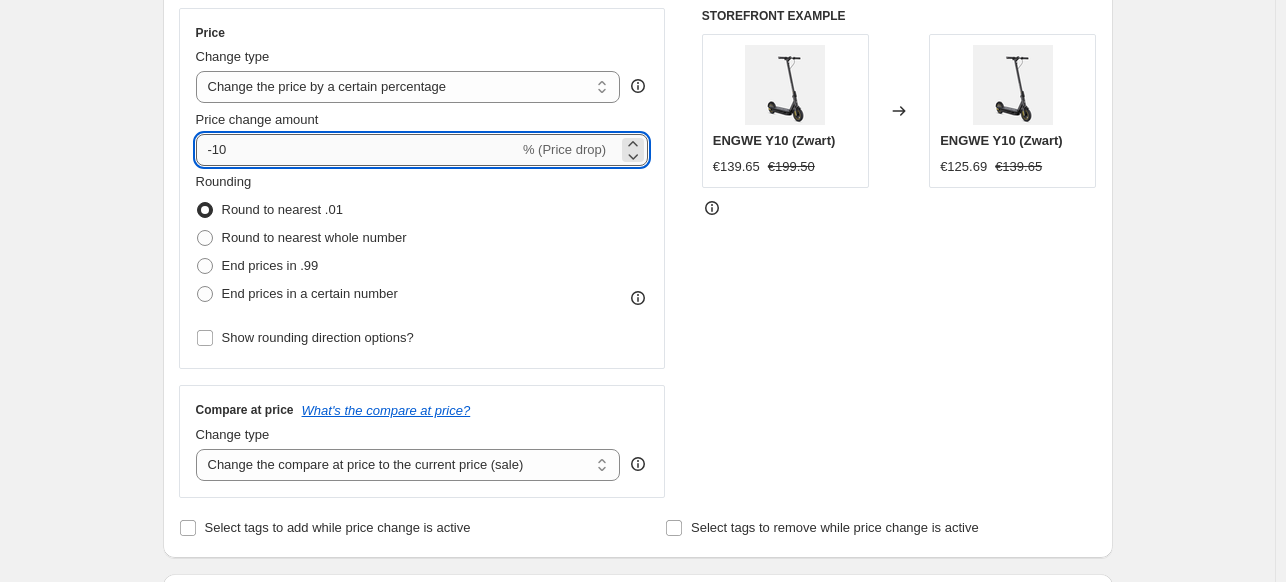 click on "-10" at bounding box center [357, 150] 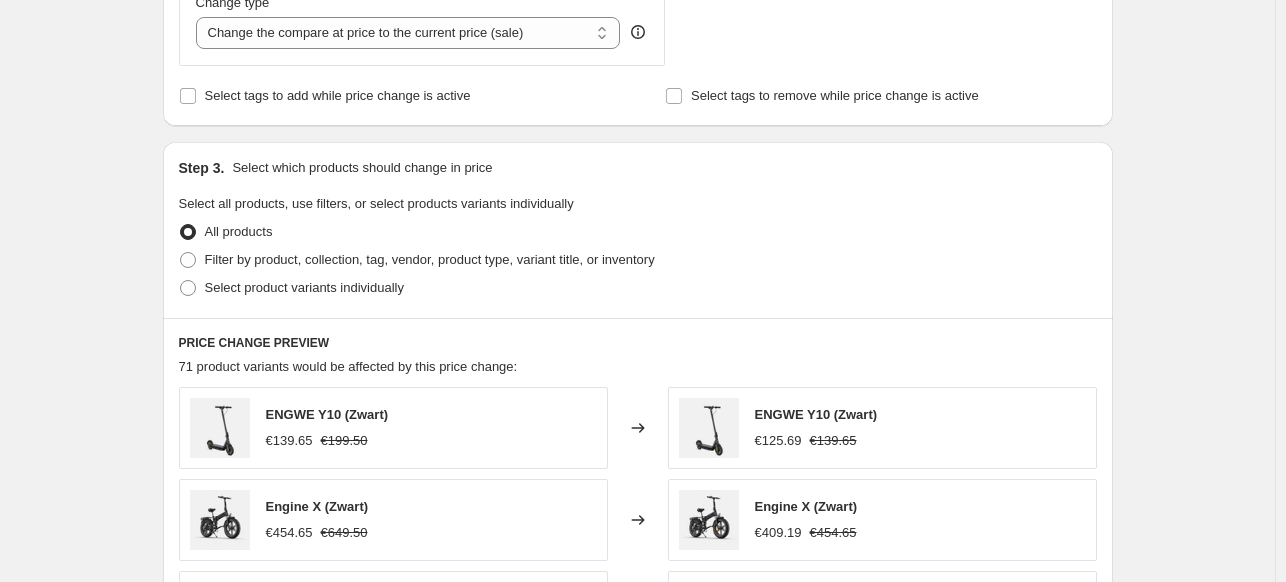 scroll, scrollTop: 840, scrollLeft: 0, axis: vertical 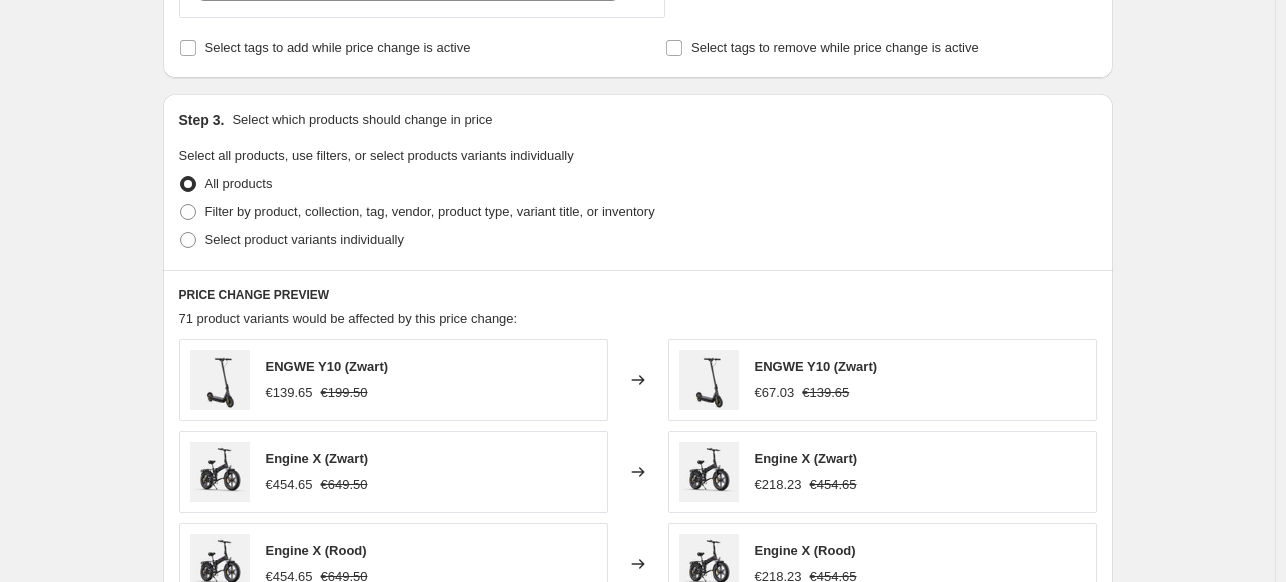 click on "Select product variants individually" at bounding box center (638, 240) 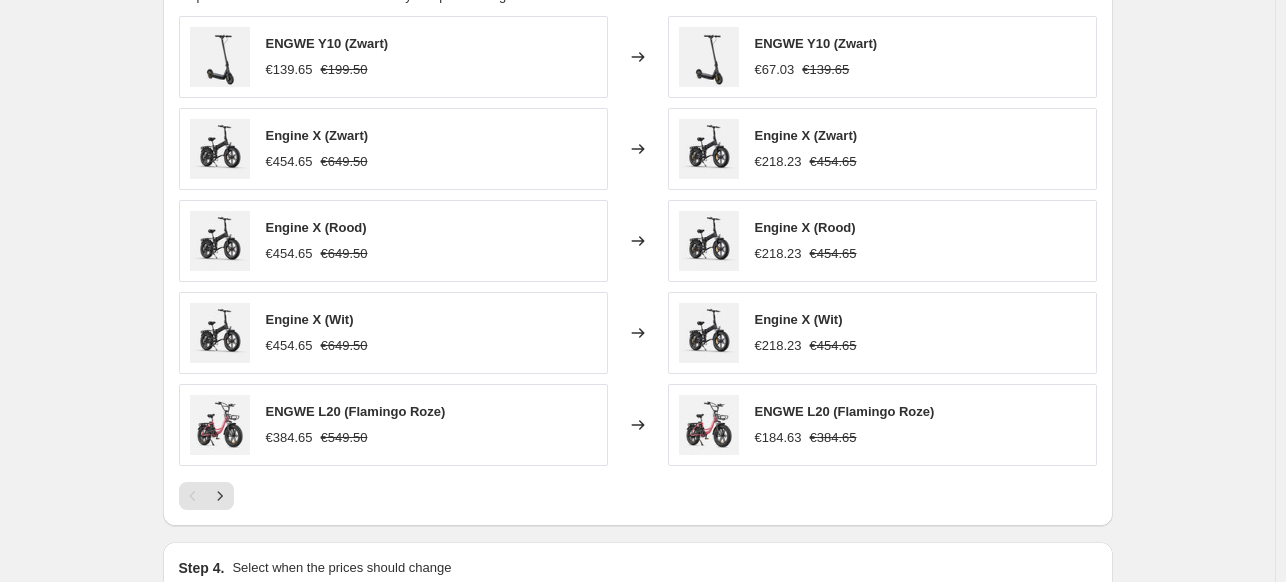 scroll, scrollTop: 1200, scrollLeft: 0, axis: vertical 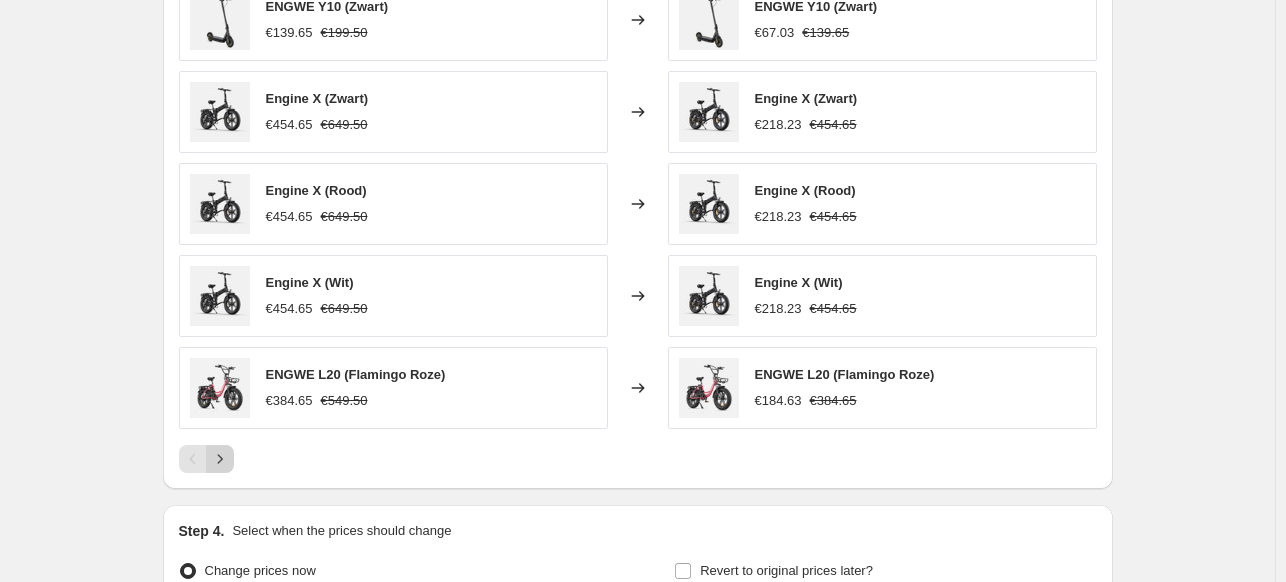 click 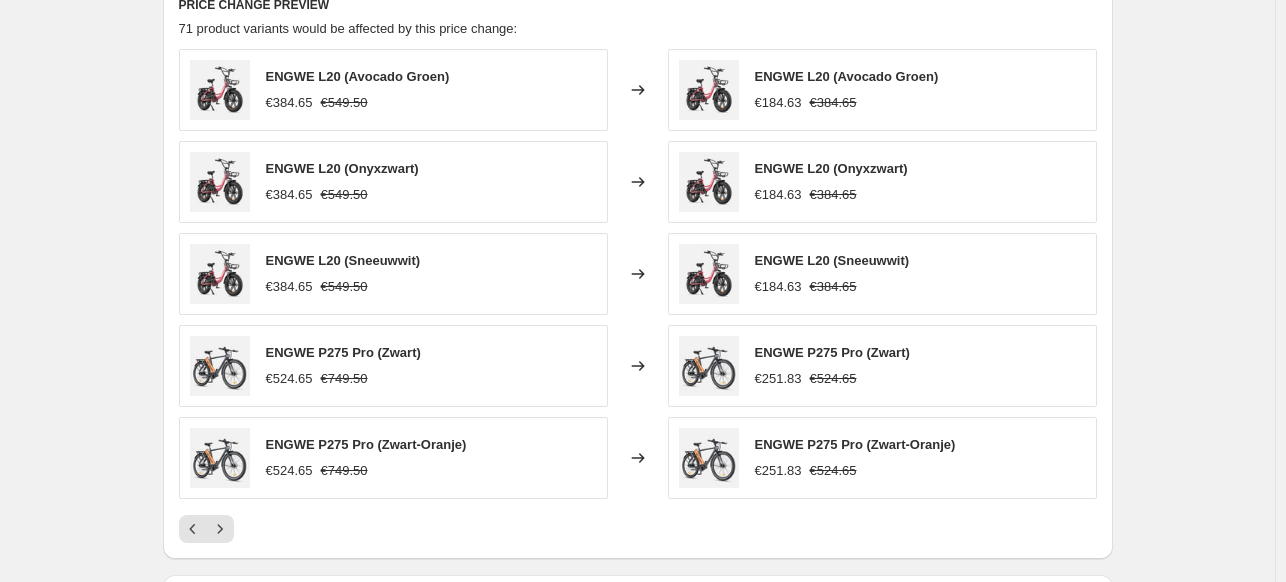 scroll, scrollTop: 1080, scrollLeft: 0, axis: vertical 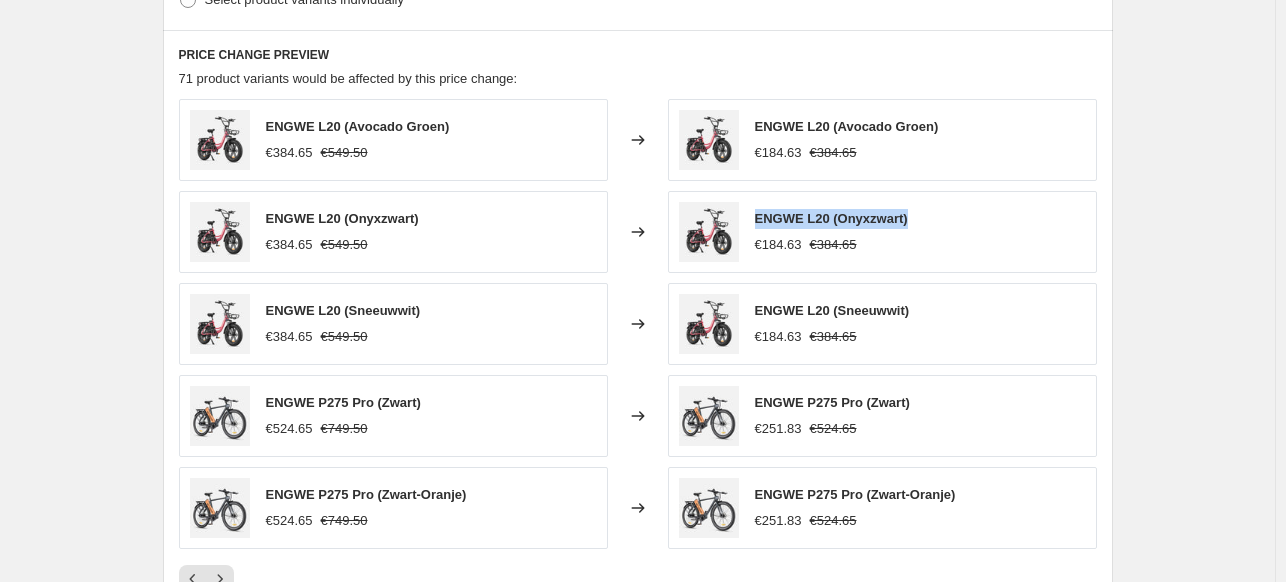 copy on "ENGWE L20 (Onyxzwart)" 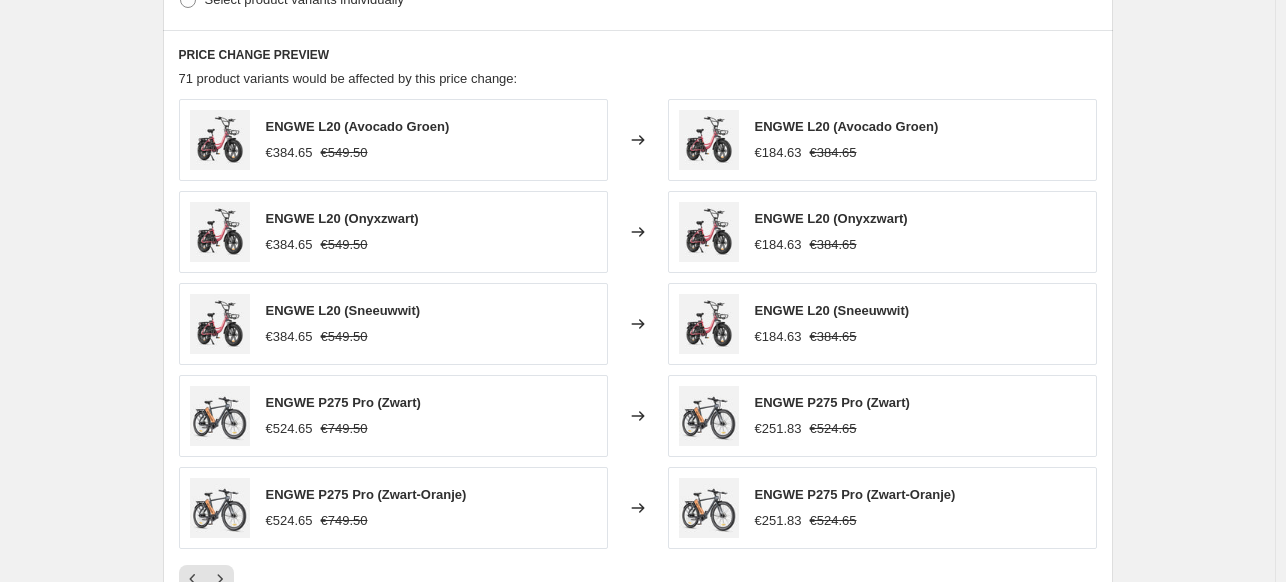 click on "€184.63" at bounding box center [778, 245] 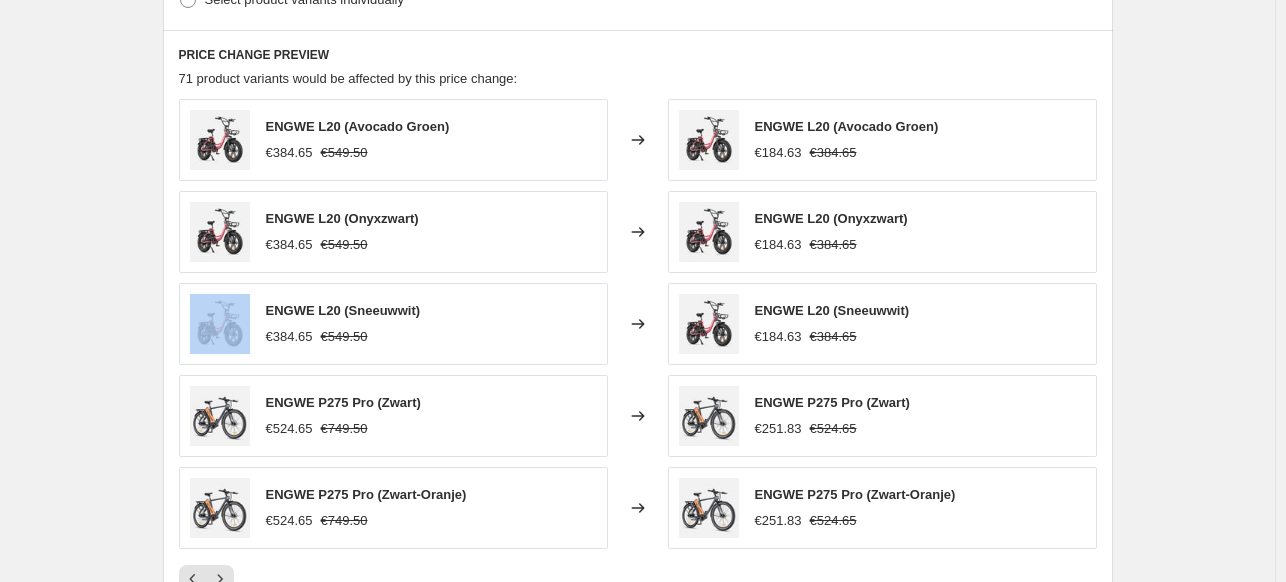 click on "€384.65" at bounding box center (833, 245) 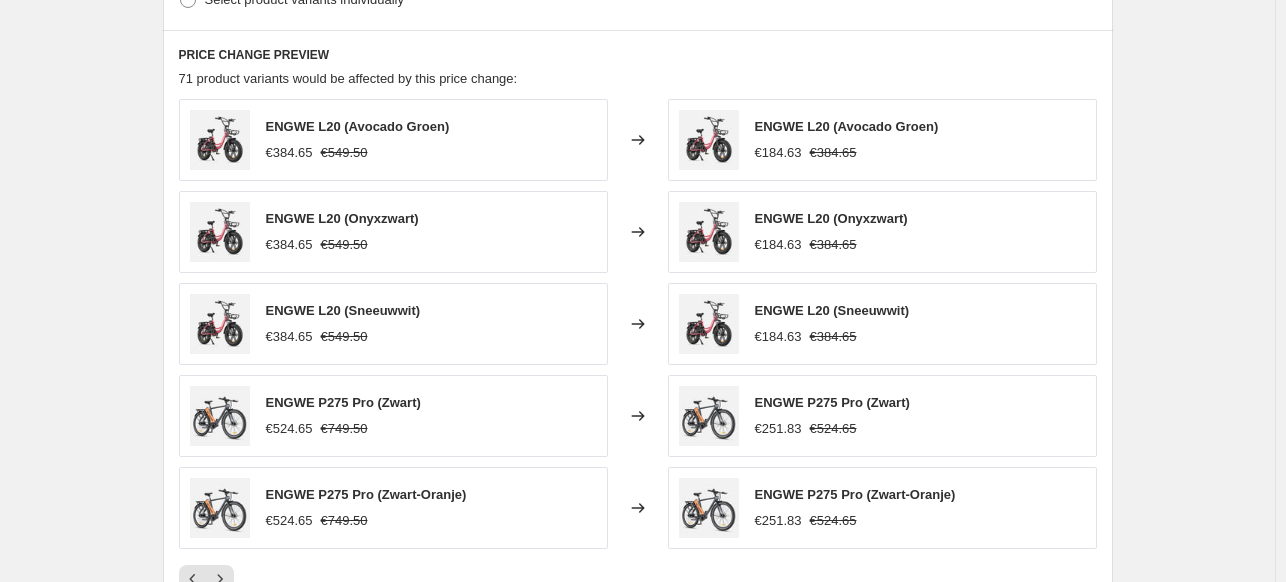 click on "€184.63" at bounding box center [778, 245] 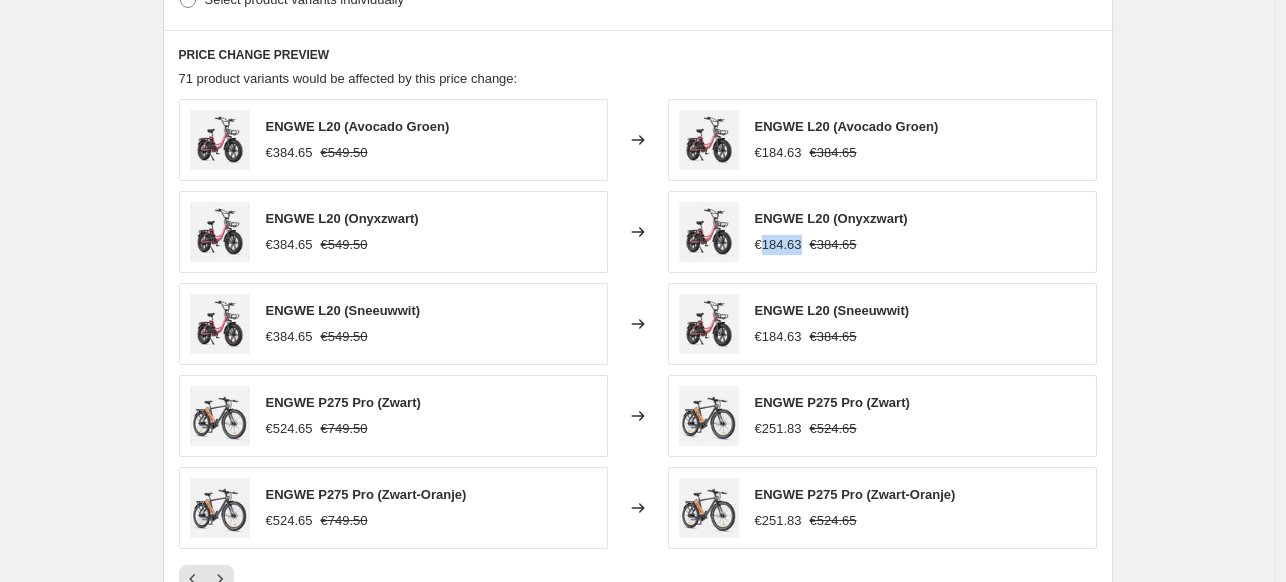 click on "€184.63" at bounding box center [778, 245] 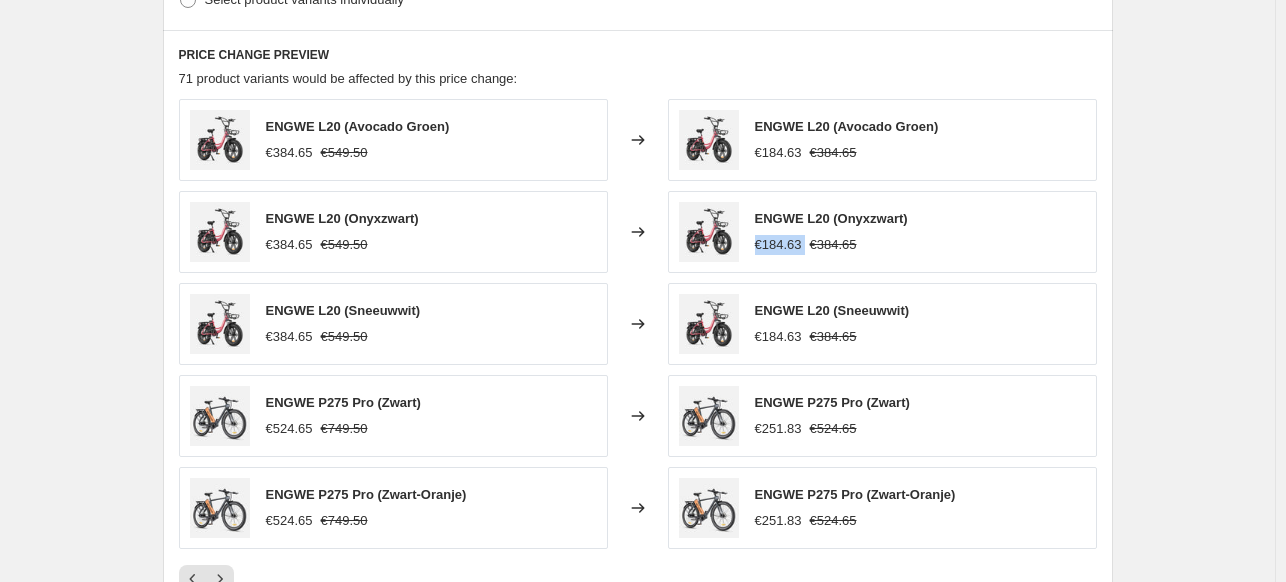 click on "€184.63" at bounding box center (778, 245) 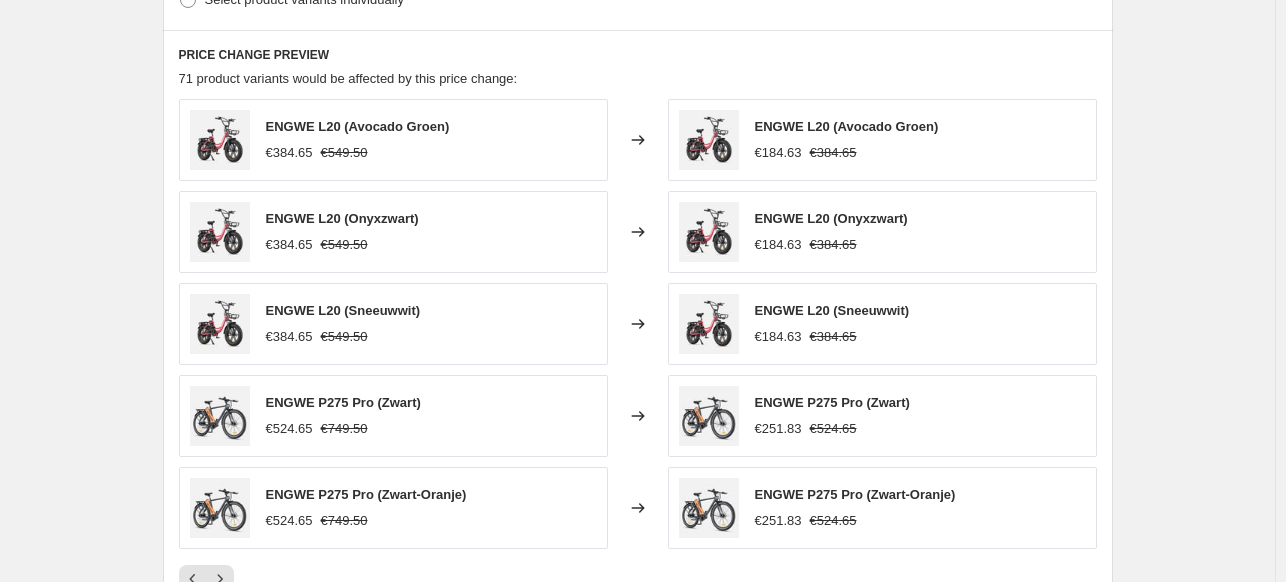 click on "€384.65" at bounding box center [833, 245] 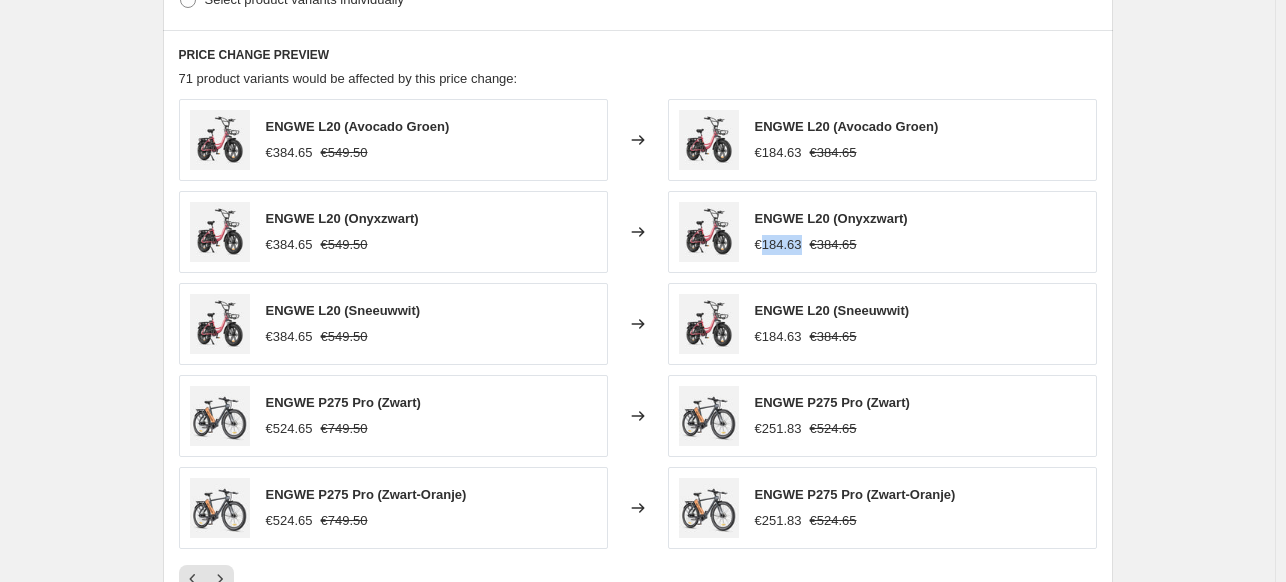 click on "€184.63" at bounding box center [778, 245] 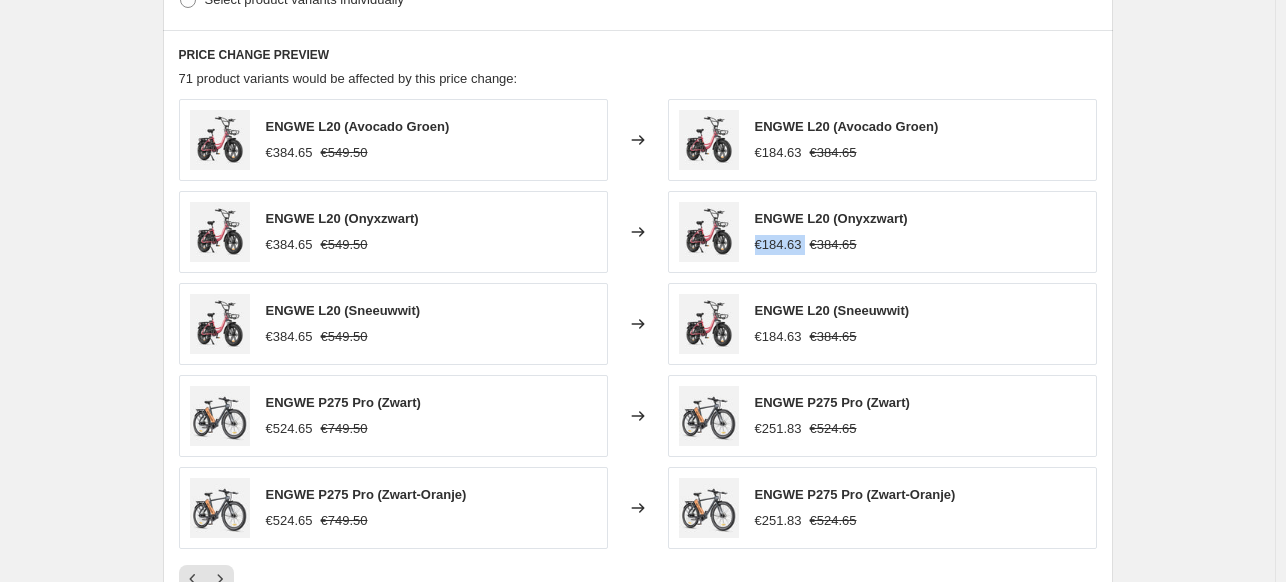 click on "€184.63" at bounding box center [778, 245] 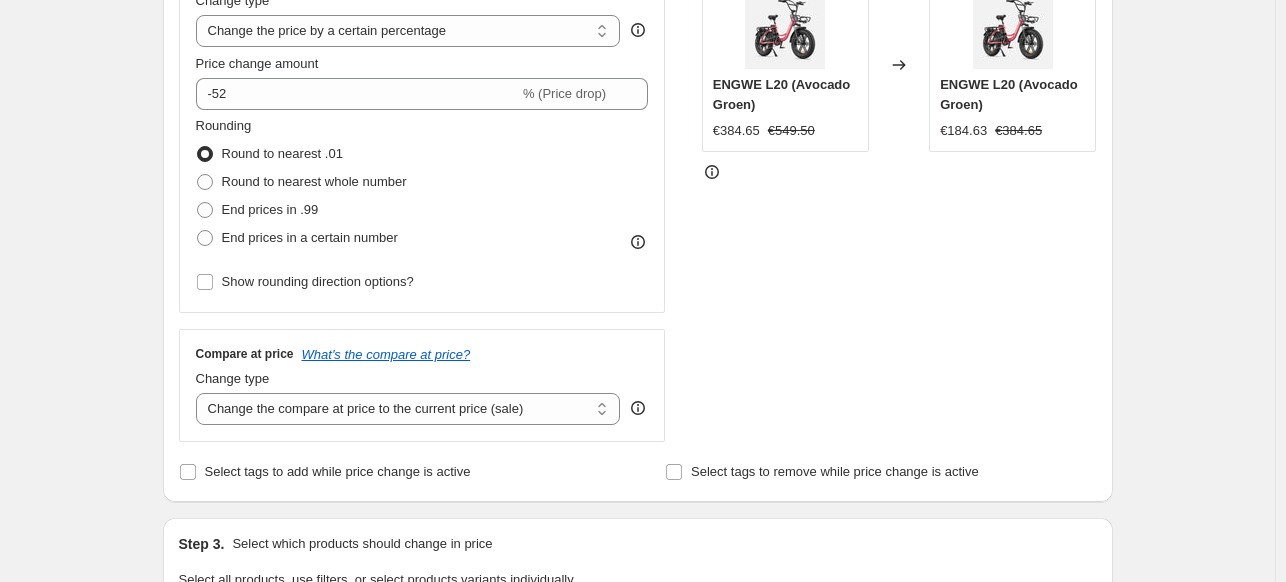 scroll, scrollTop: 240, scrollLeft: 0, axis: vertical 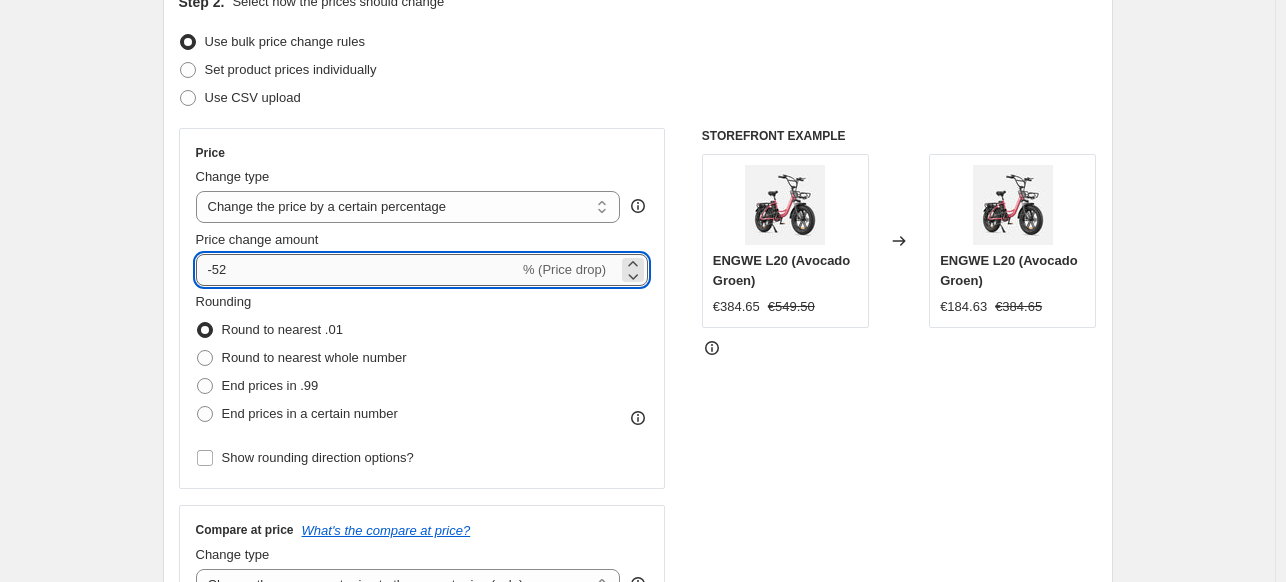click on "-52" at bounding box center (357, 270) 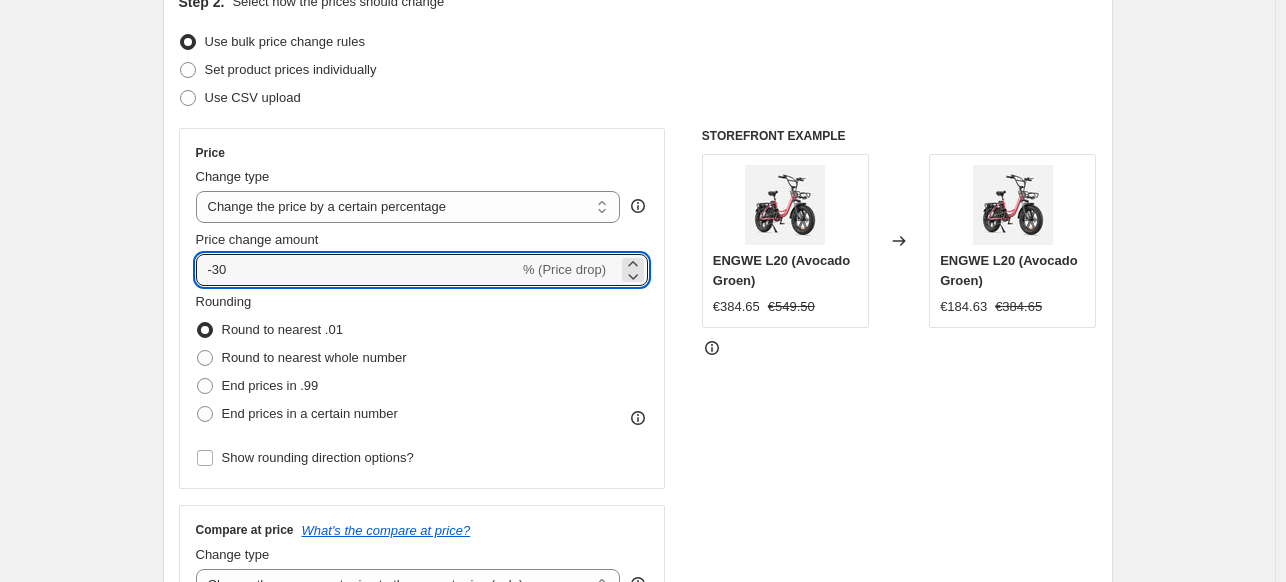 click on "STOREFRONT EXAMPLE ENGWE L20 (Avocado Groen) €384.65 €549.50 Changed to ENGWE L20 (Avocado Groen) €184.63 €384.65" at bounding box center [899, 373] 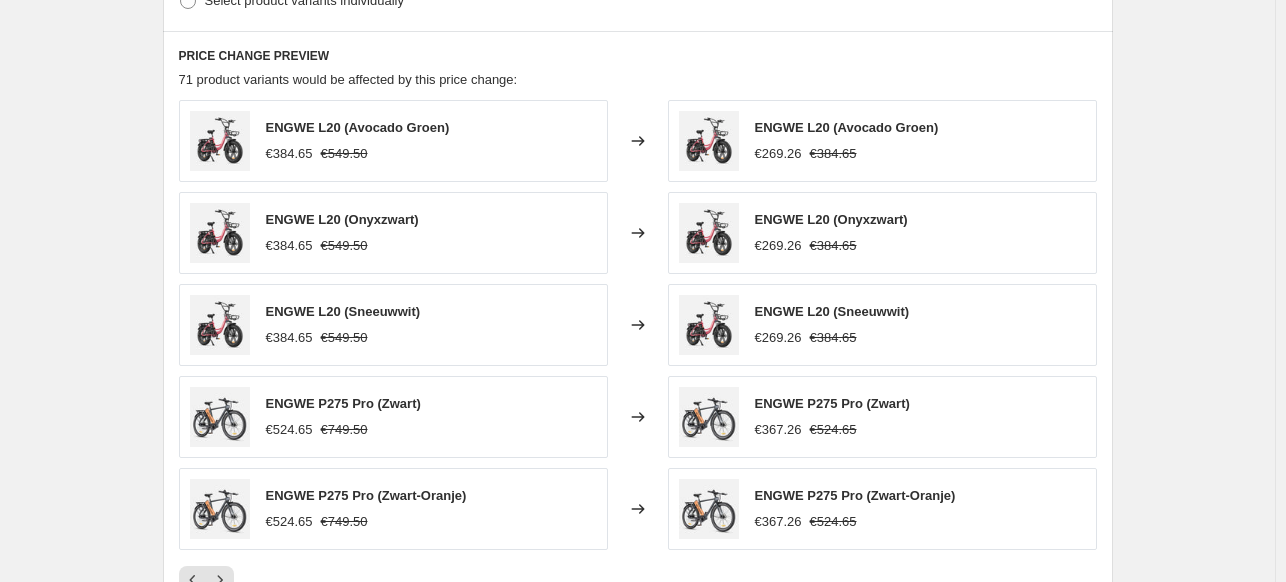scroll, scrollTop: 1080, scrollLeft: 0, axis: vertical 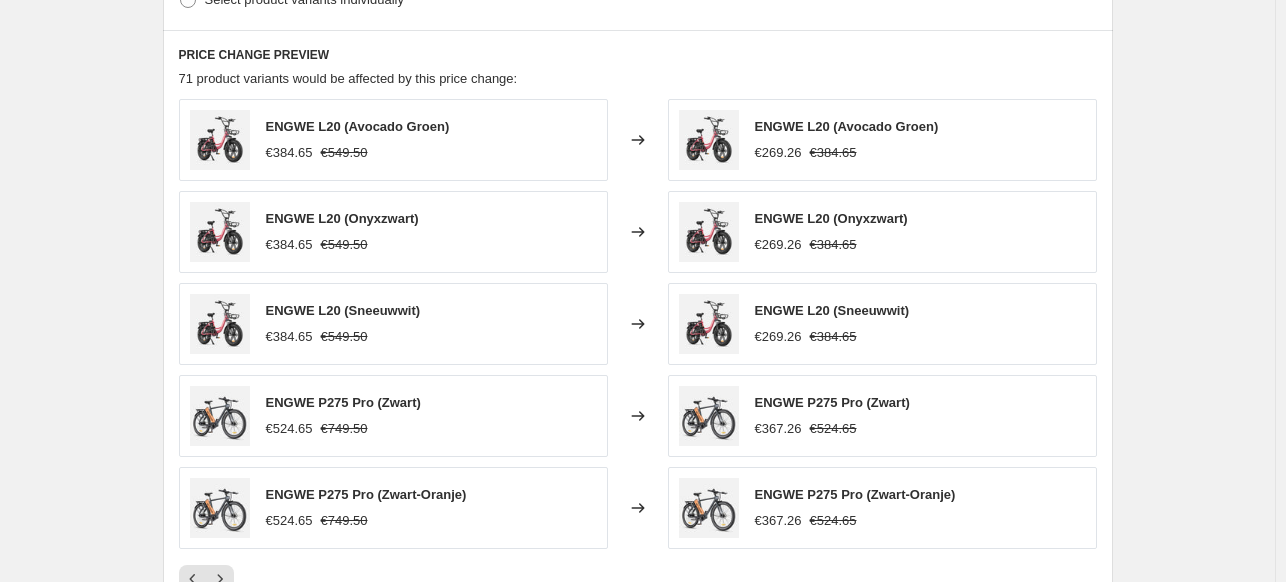 click on "ENGWE L20 (Onyxzwart) €269.26 €384.65" at bounding box center (831, 232) 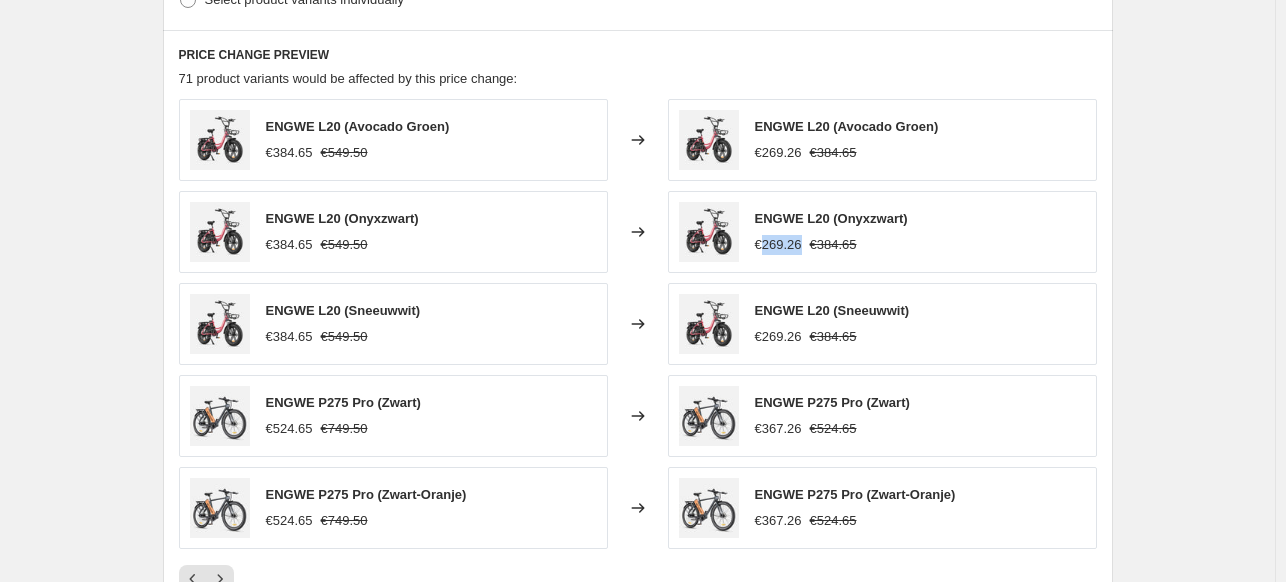 click on "ENGWE L20 (Onyxzwart) €269.26 €384.65" at bounding box center (831, 232) 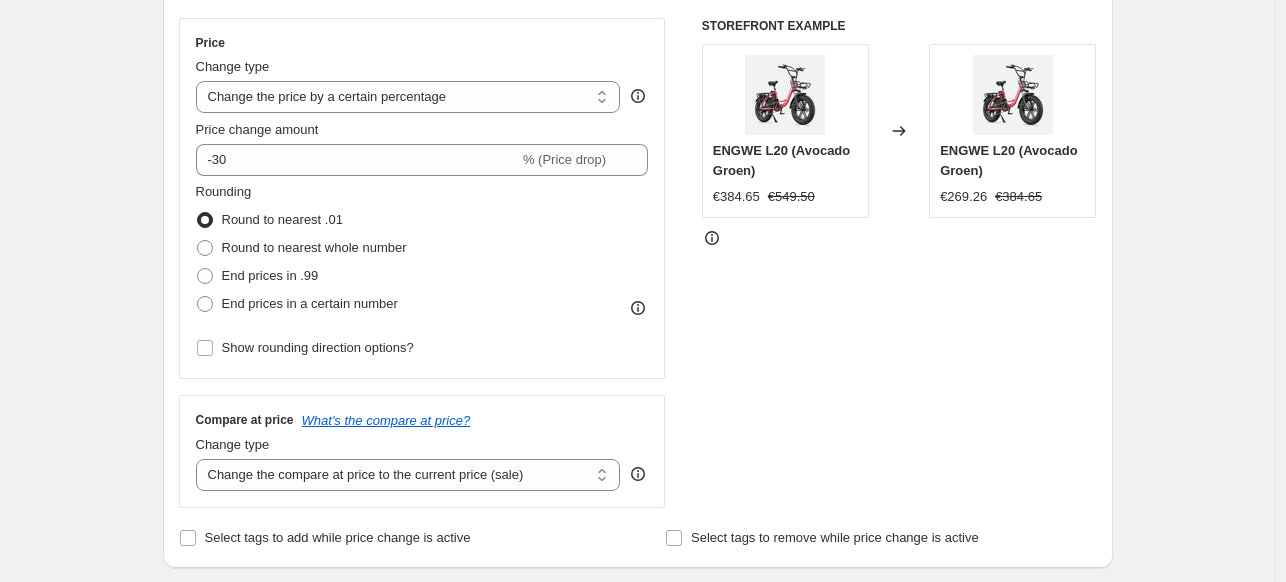 scroll, scrollTop: 215, scrollLeft: 0, axis: vertical 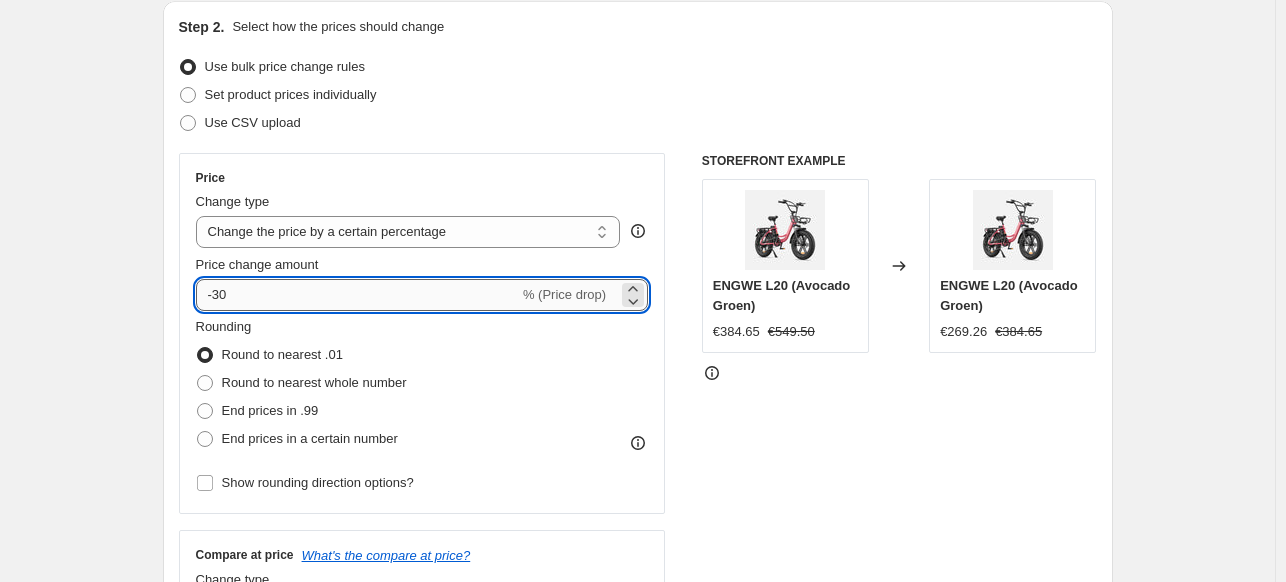 click on "-30" at bounding box center (357, 295) 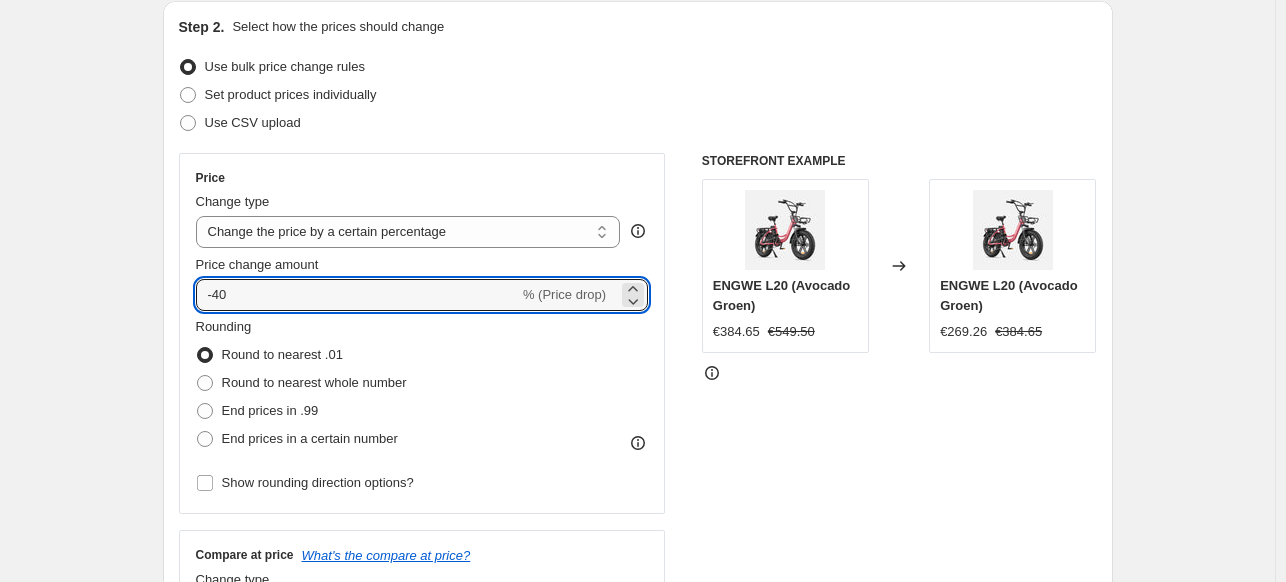 click on "Set product prices individually" at bounding box center (638, 95) 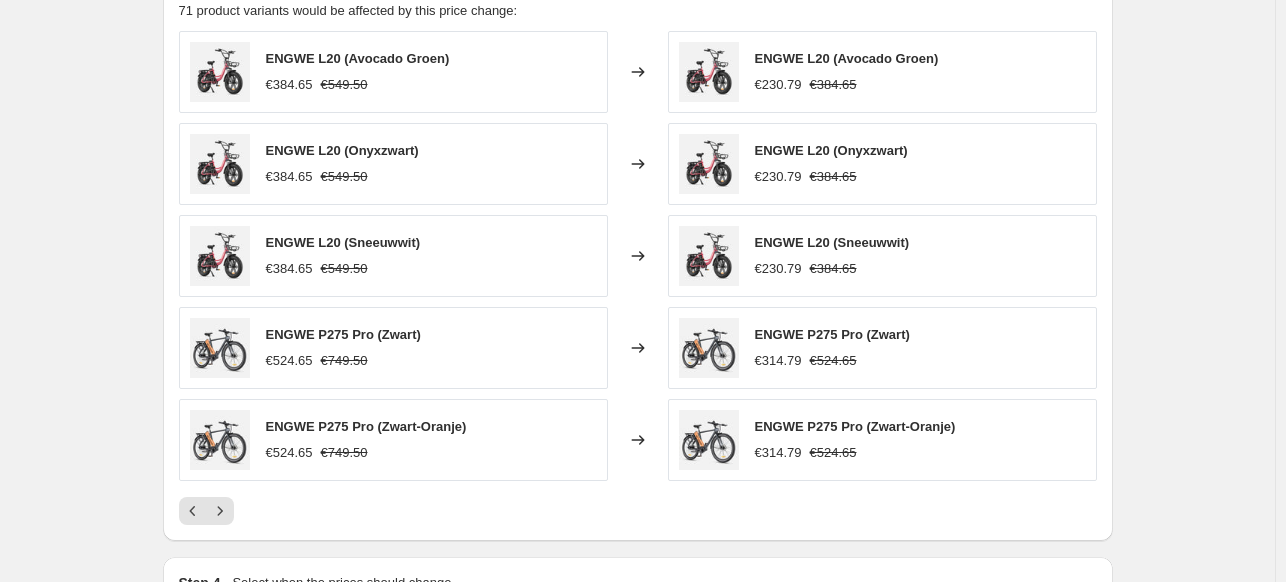 scroll, scrollTop: 1295, scrollLeft: 0, axis: vertical 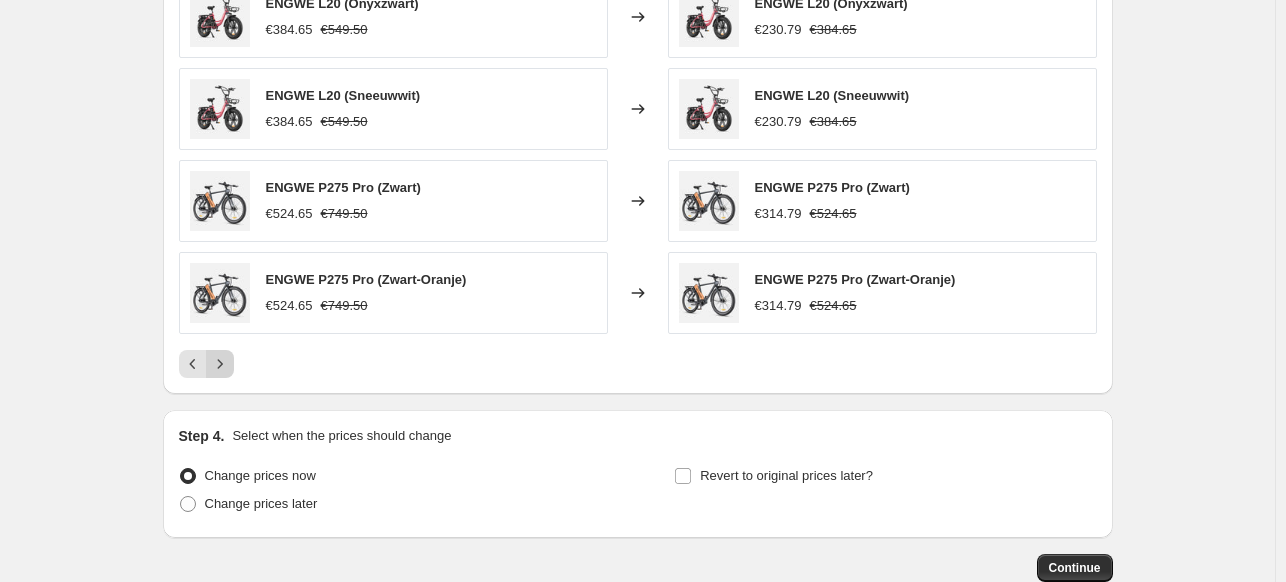click 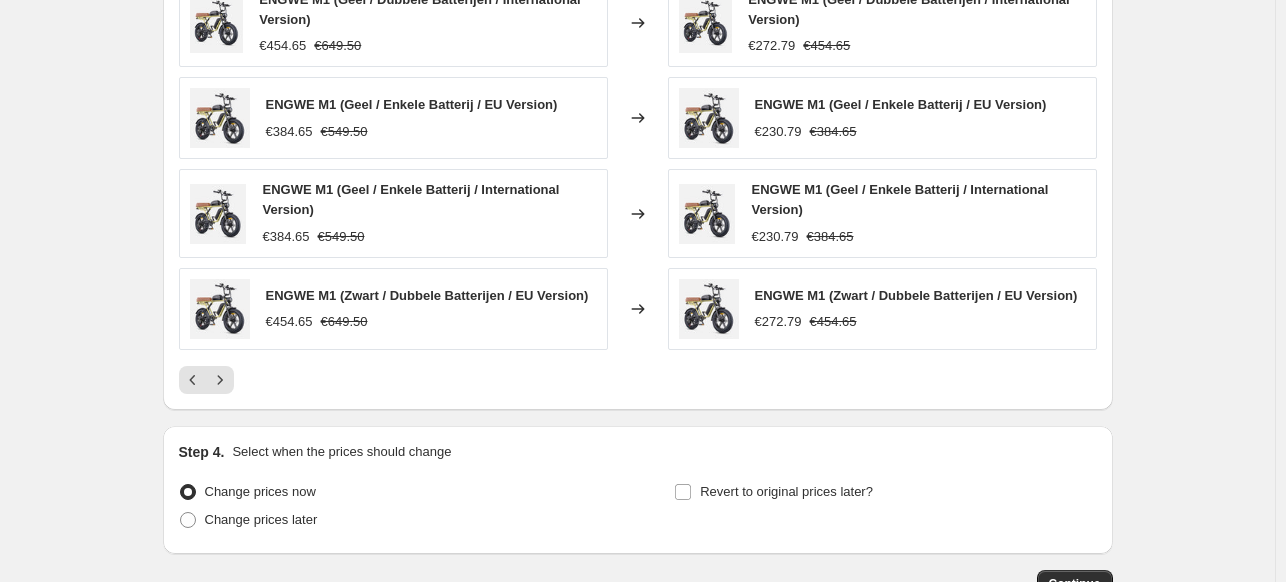 scroll, scrollTop: 1295, scrollLeft: 0, axis: vertical 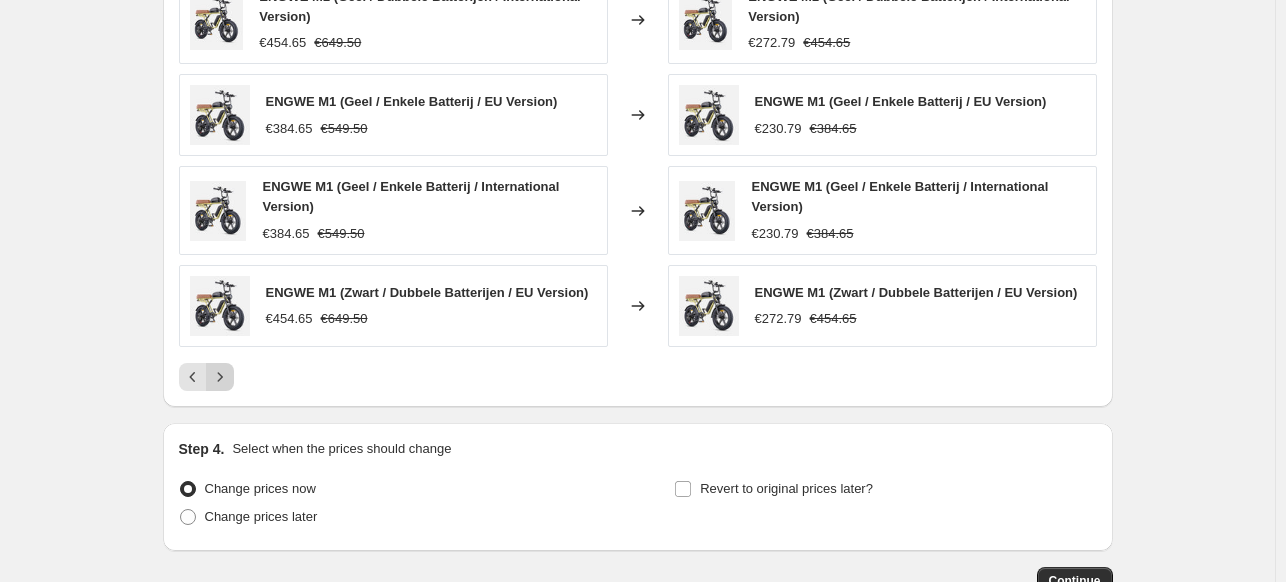 click 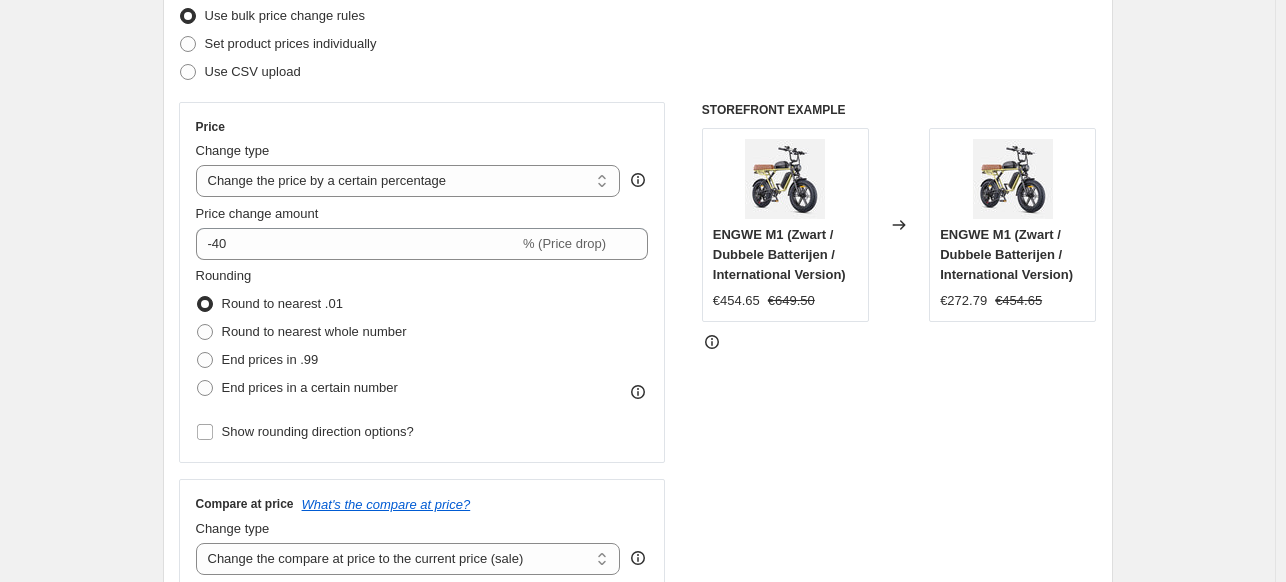 scroll, scrollTop: 120, scrollLeft: 0, axis: vertical 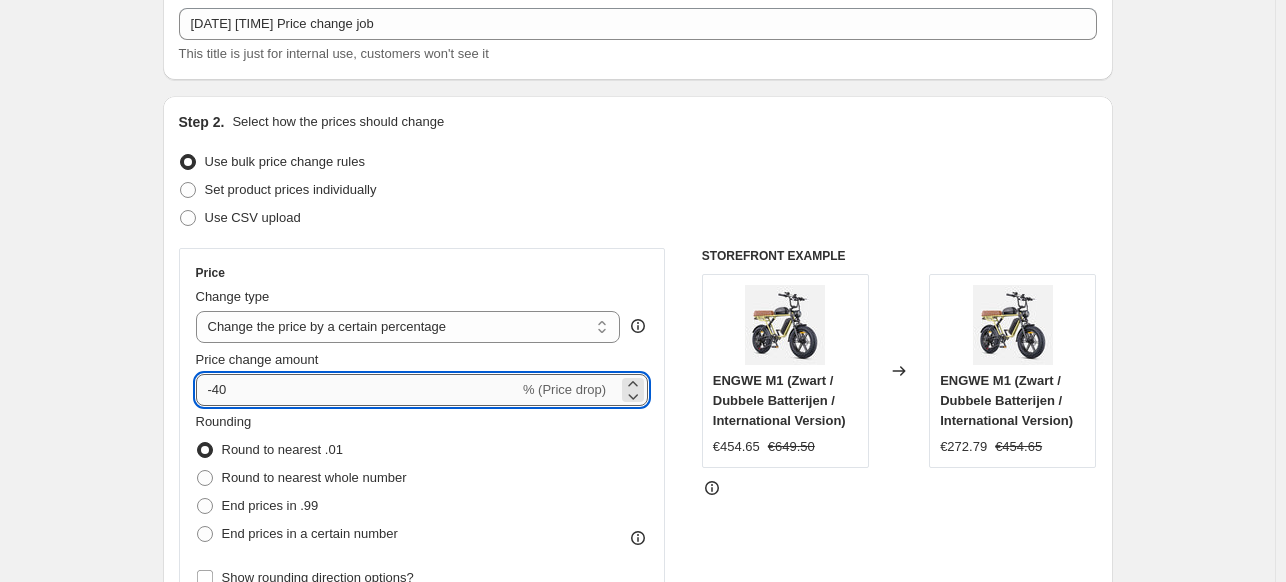 click on "-40" at bounding box center [357, 390] 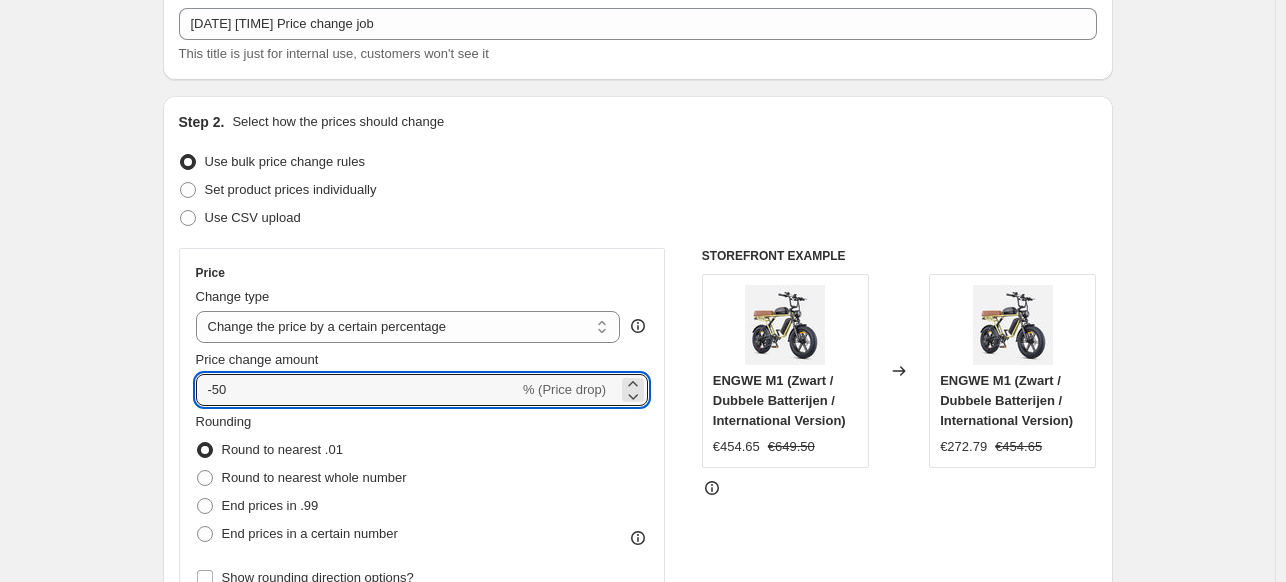type on "-50" 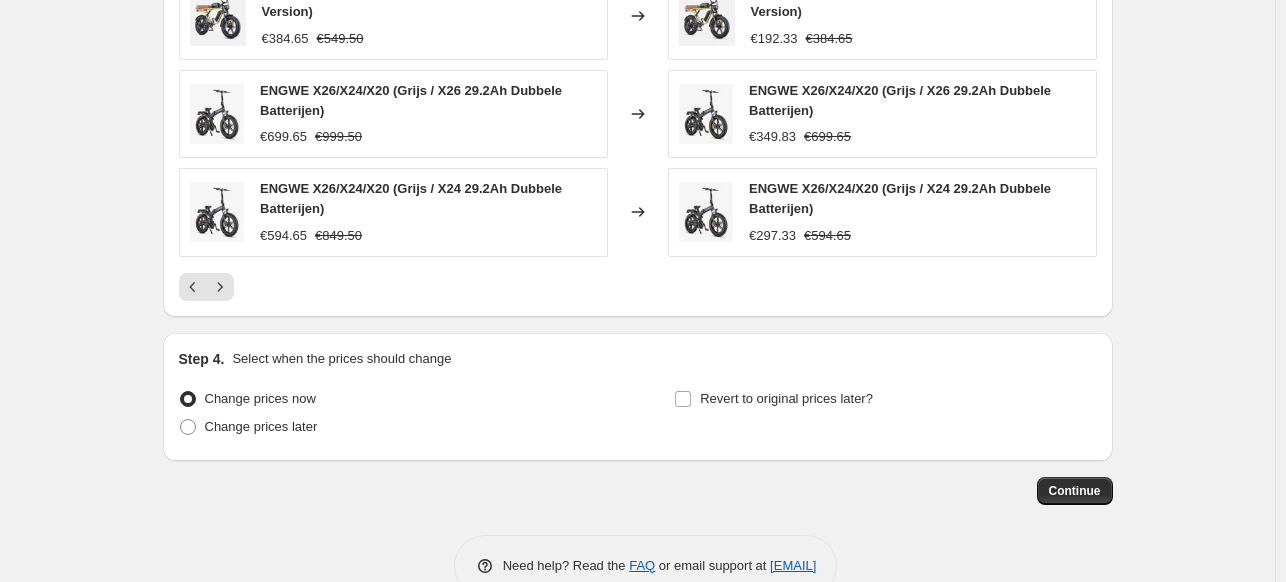 scroll, scrollTop: 1440, scrollLeft: 0, axis: vertical 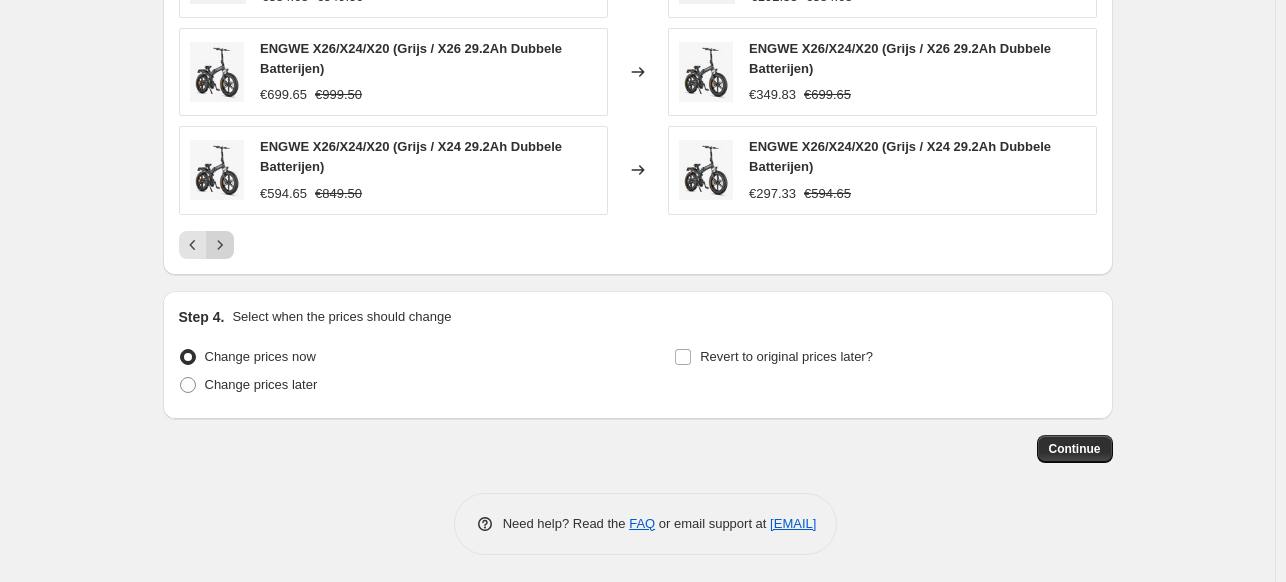 click 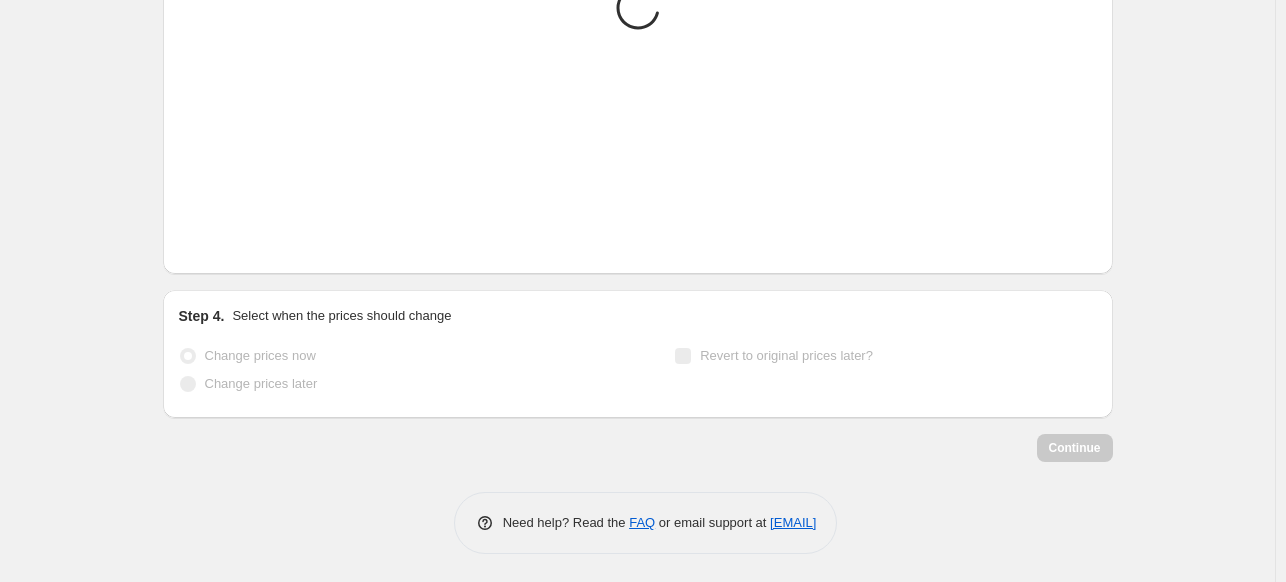 scroll, scrollTop: 1440, scrollLeft: 0, axis: vertical 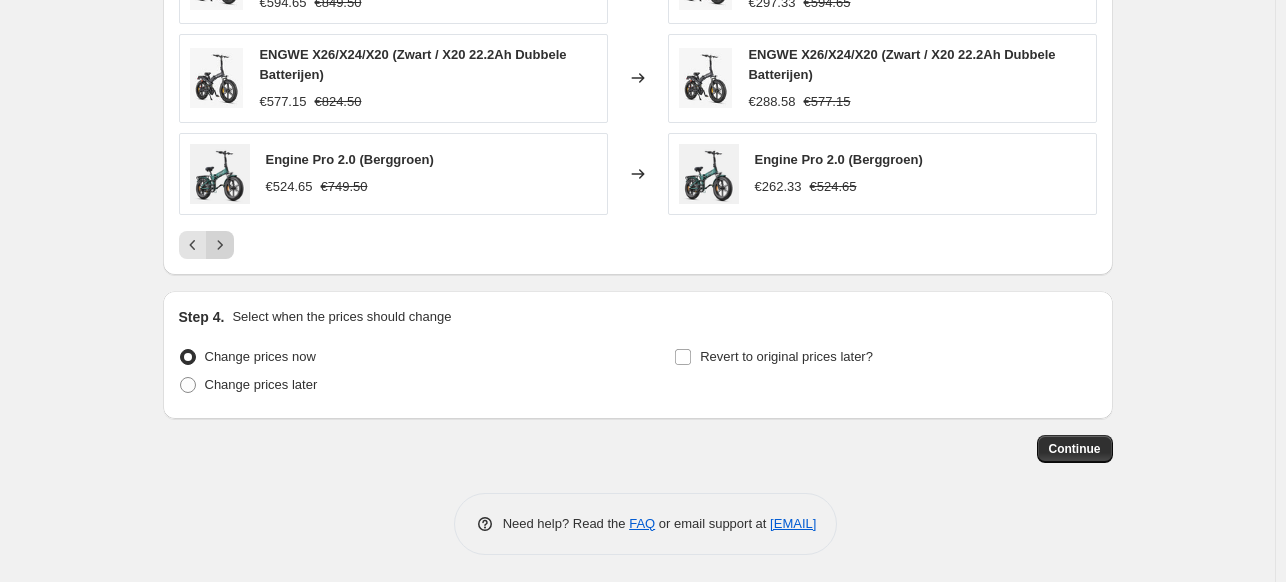click 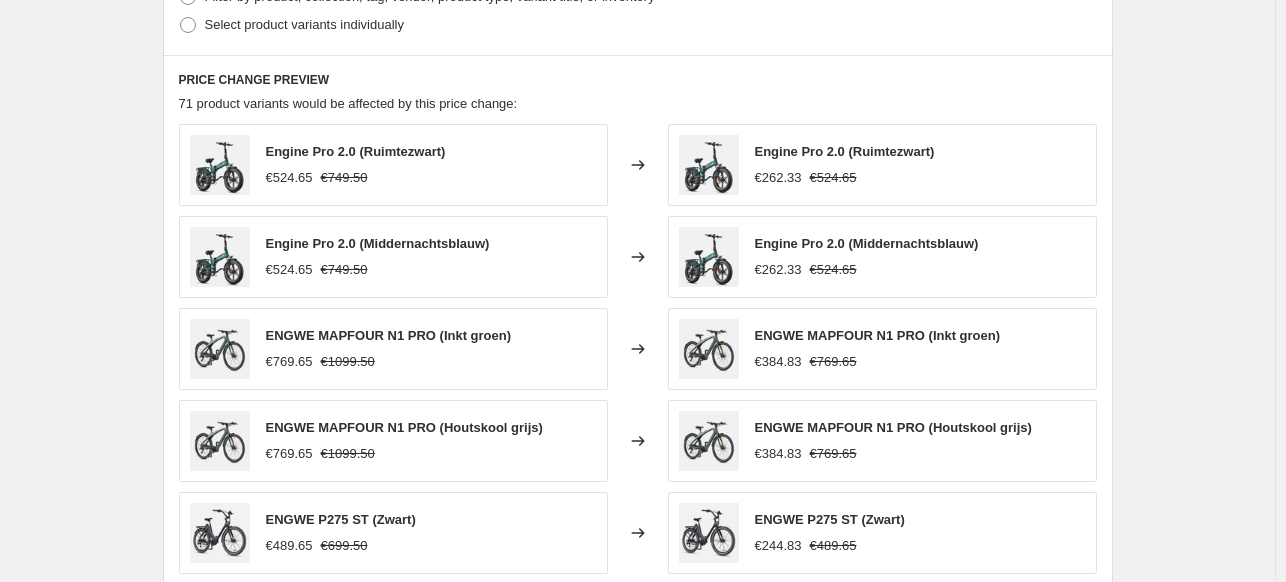scroll, scrollTop: 1415, scrollLeft: 0, axis: vertical 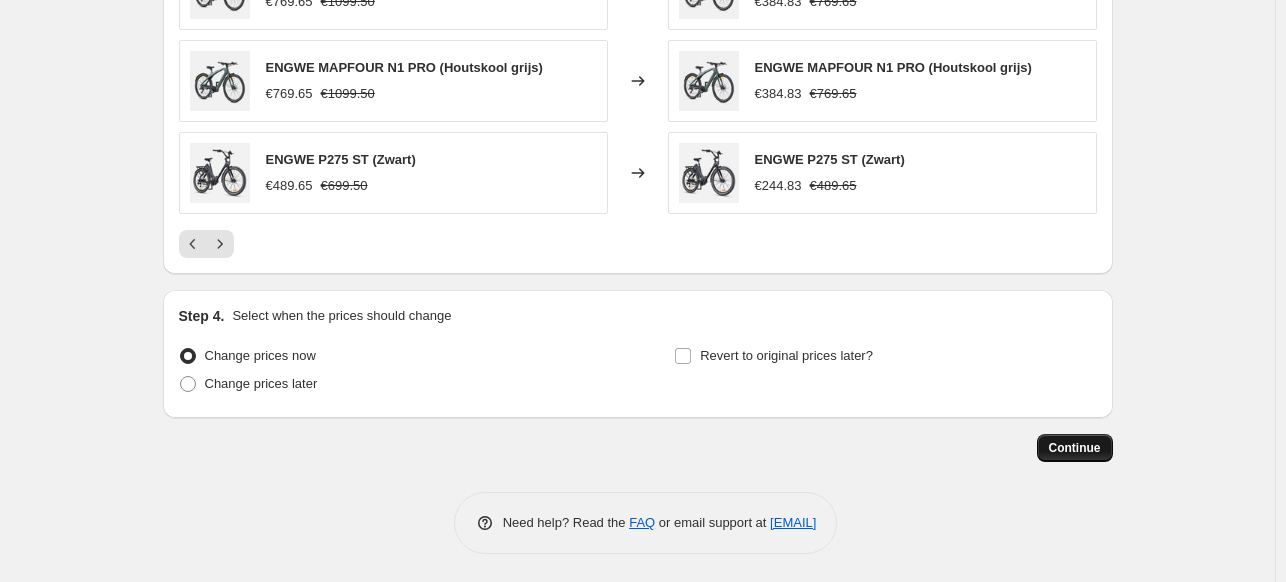 click on "Continue" at bounding box center [1075, 448] 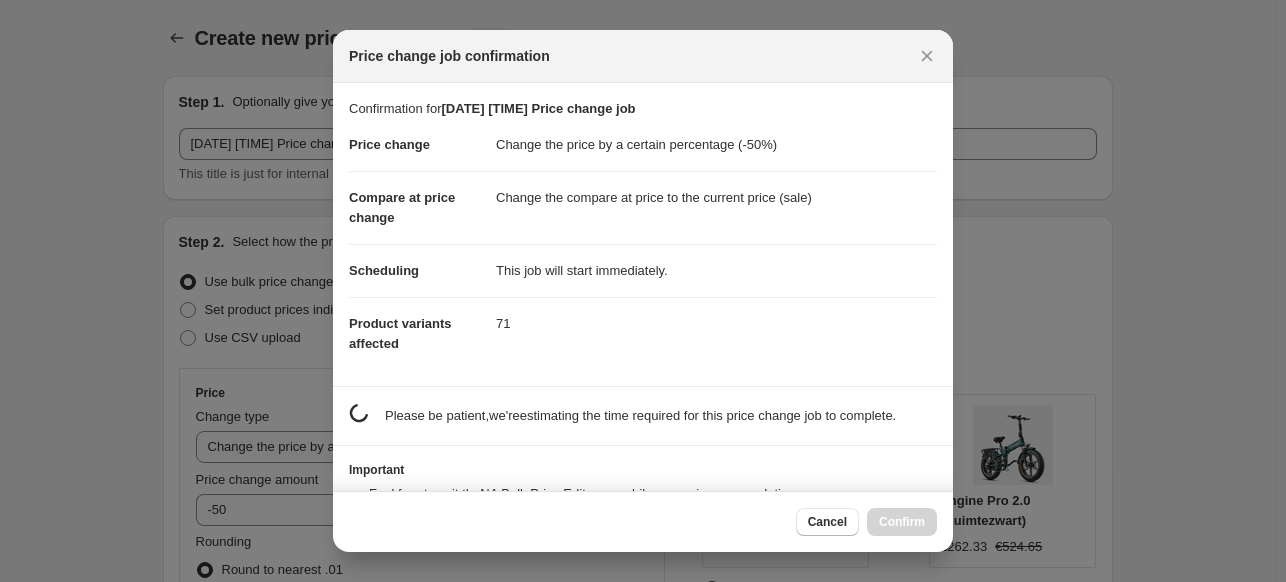 scroll, scrollTop: 0, scrollLeft: 0, axis: both 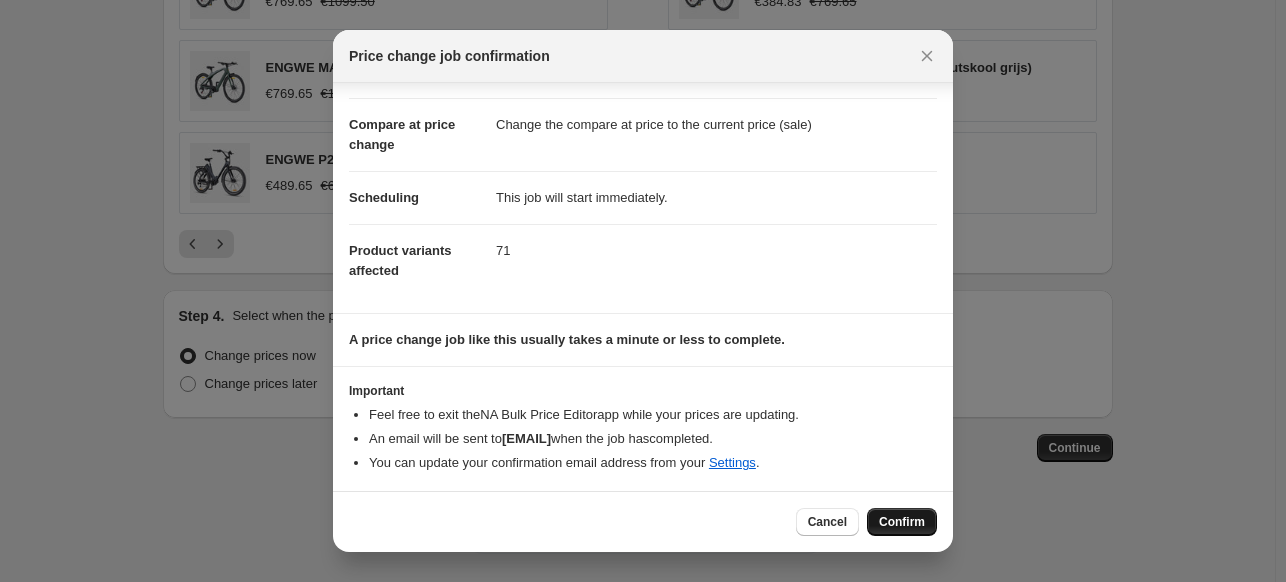 click on "Confirm" at bounding box center (902, 522) 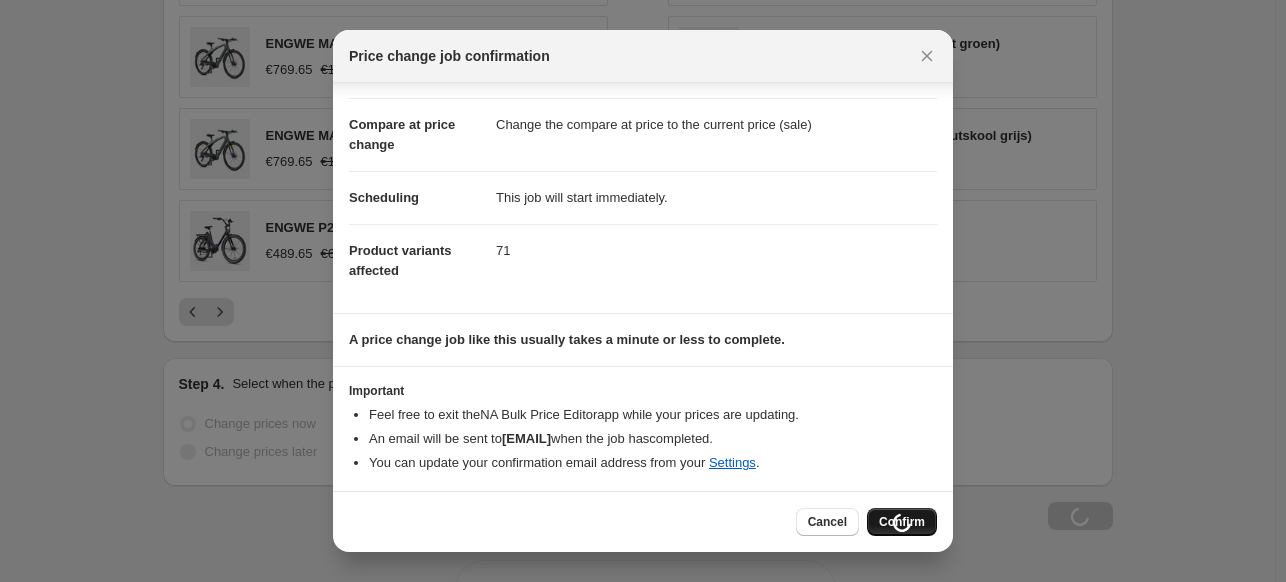 scroll, scrollTop: 1483, scrollLeft: 0, axis: vertical 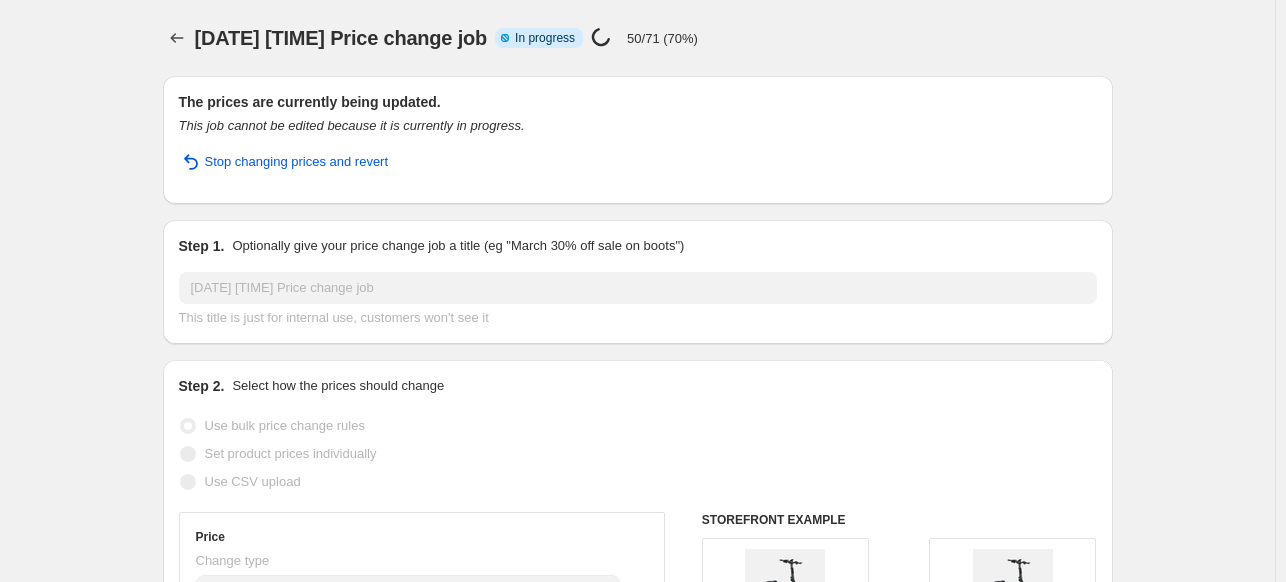 select on "percentage" 